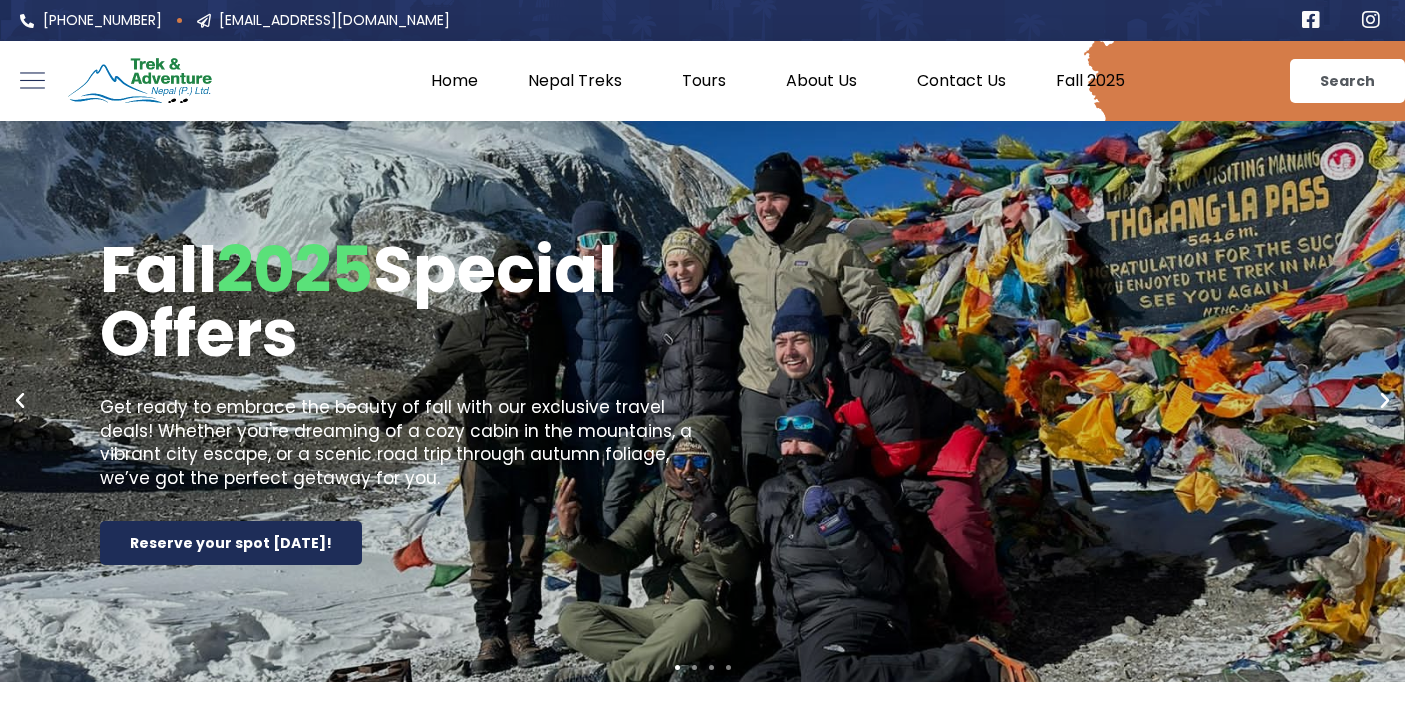 scroll, scrollTop: 0, scrollLeft: 0, axis: both 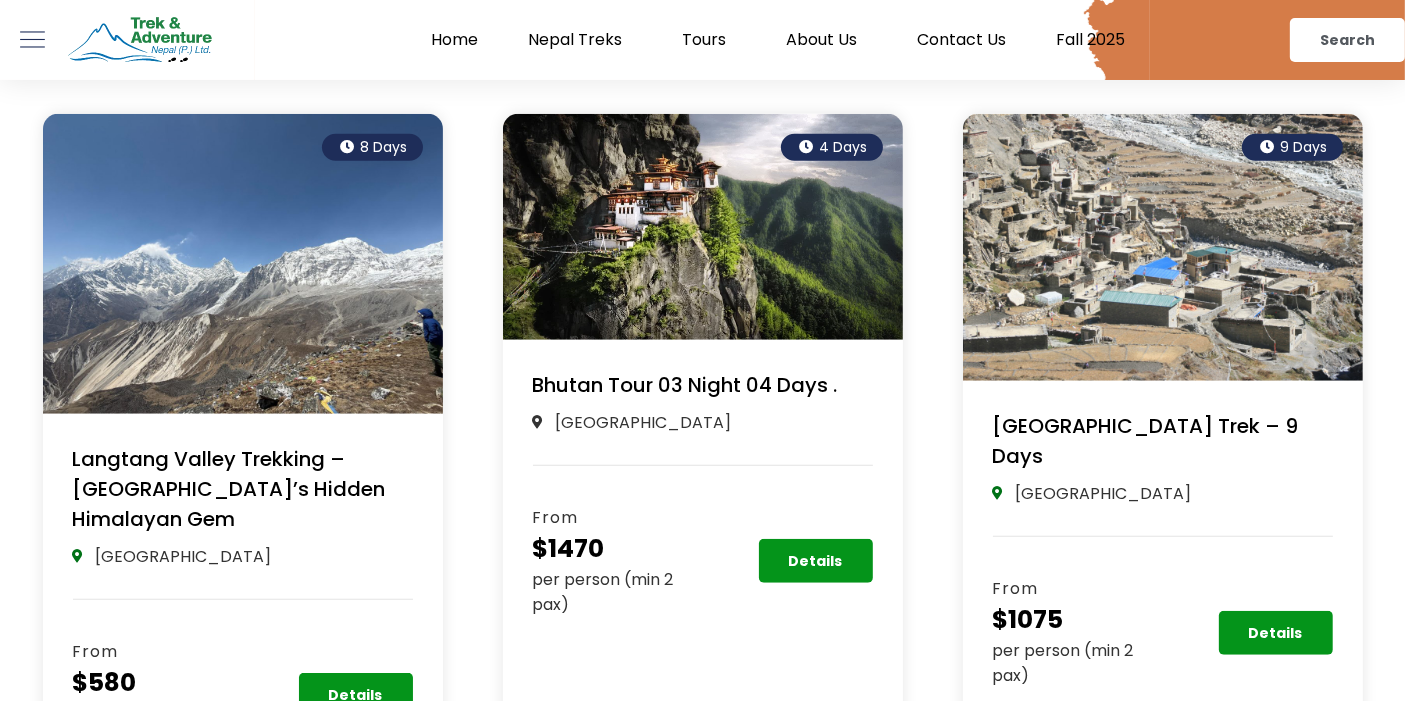 click on "Fall 2025" 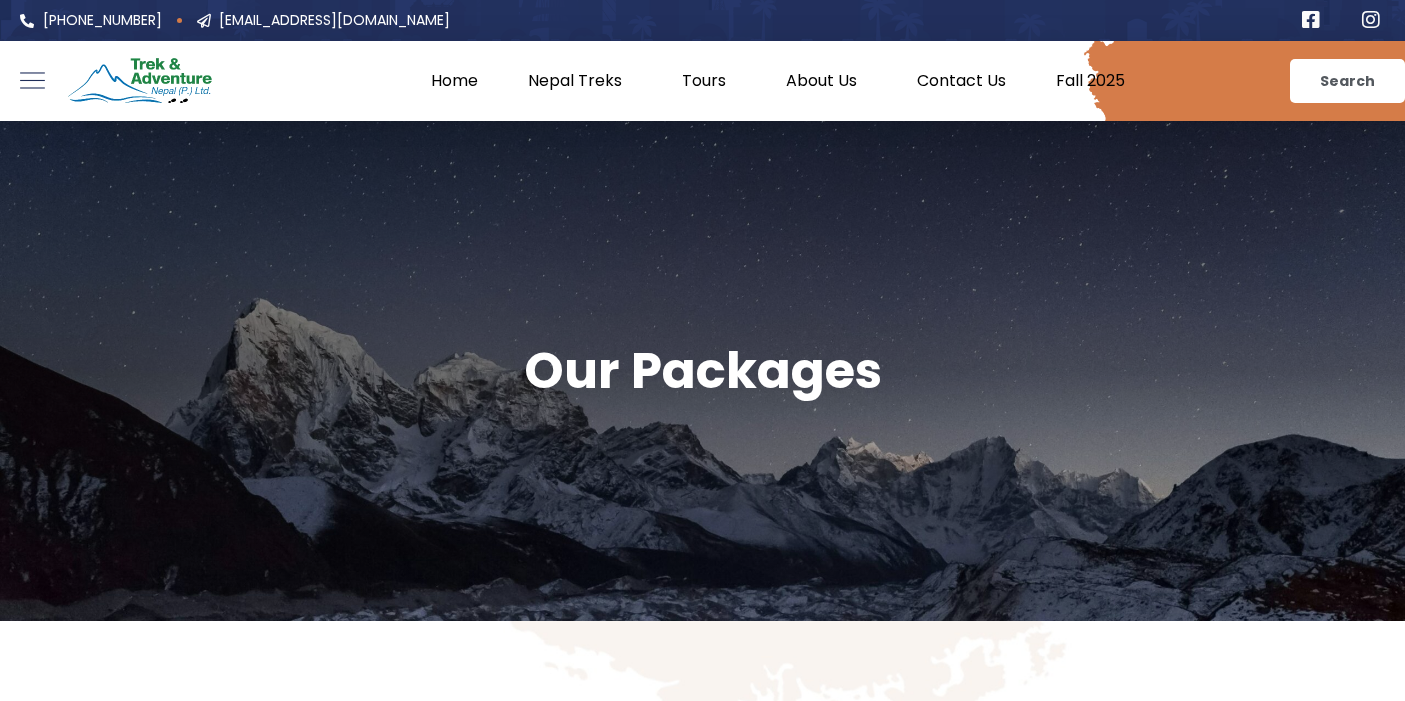 scroll, scrollTop: 0, scrollLeft: 0, axis: both 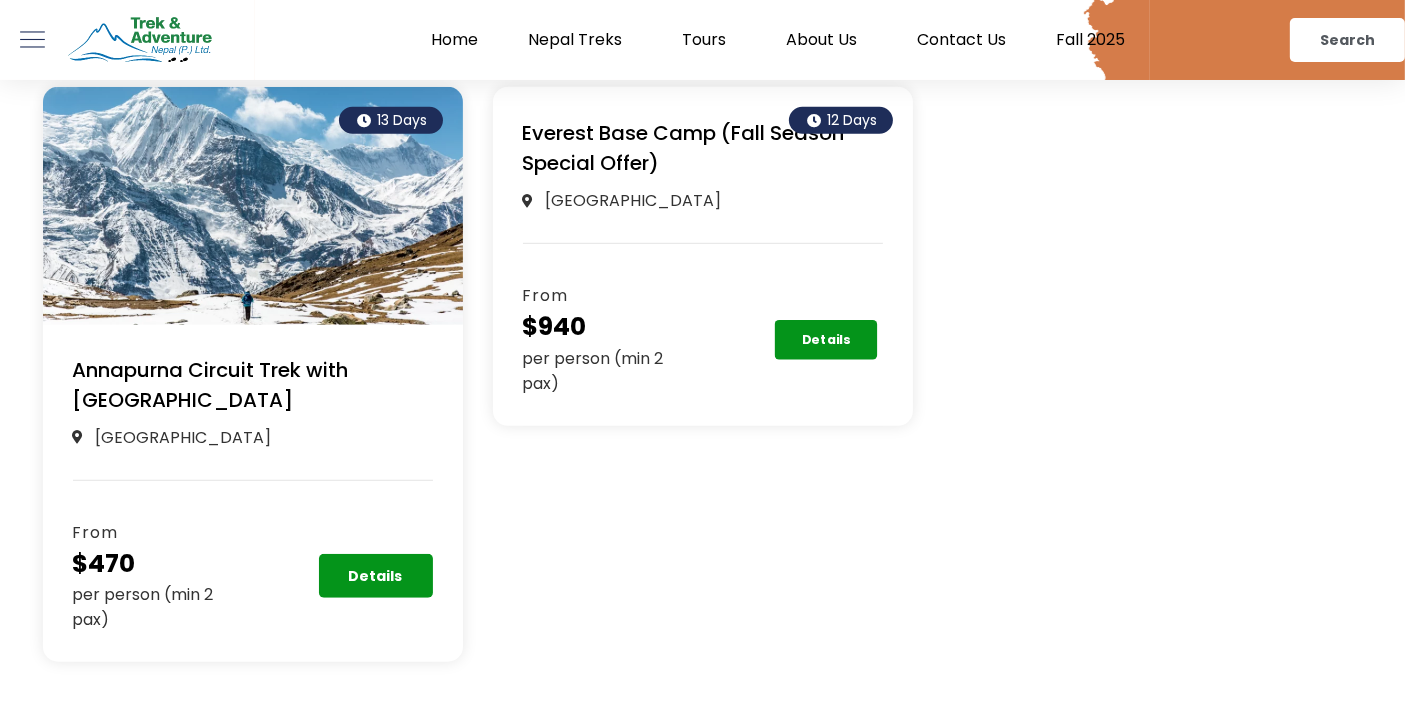 click on "Details" 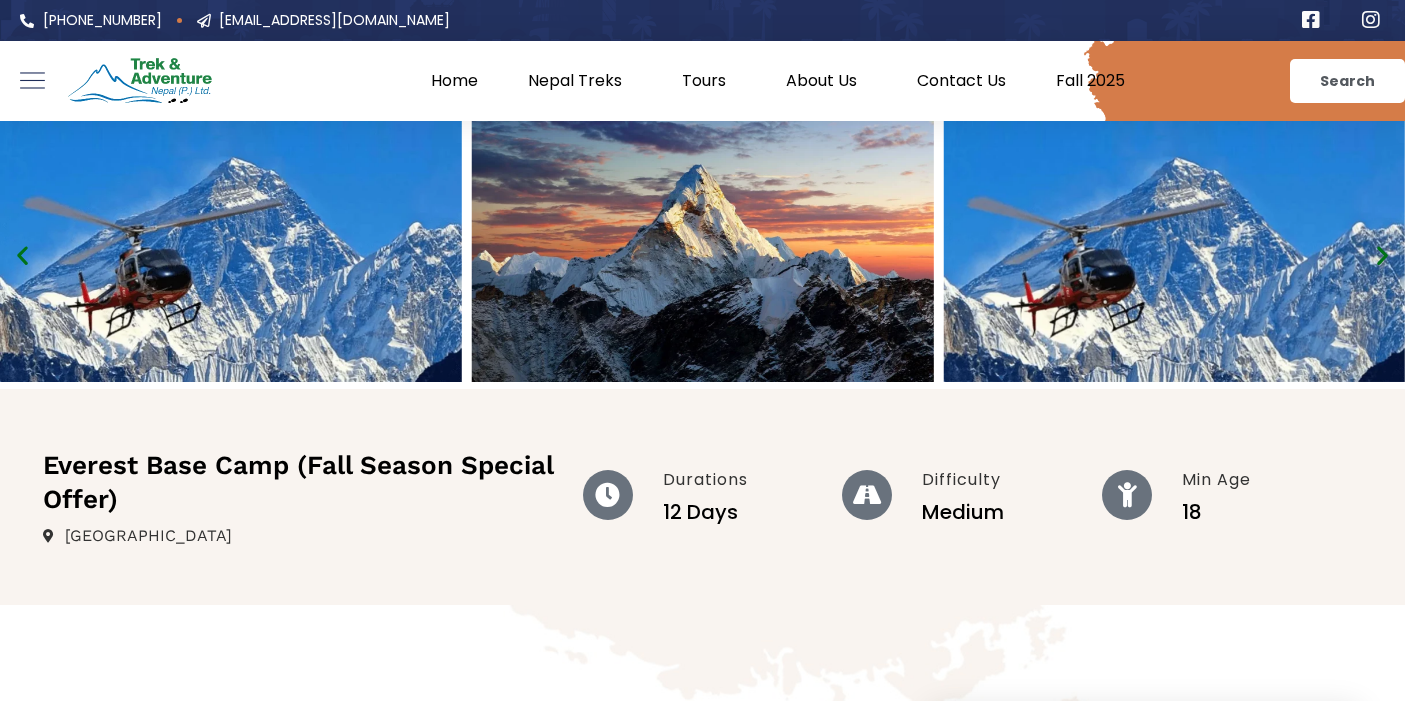 scroll, scrollTop: 0, scrollLeft: 0, axis: both 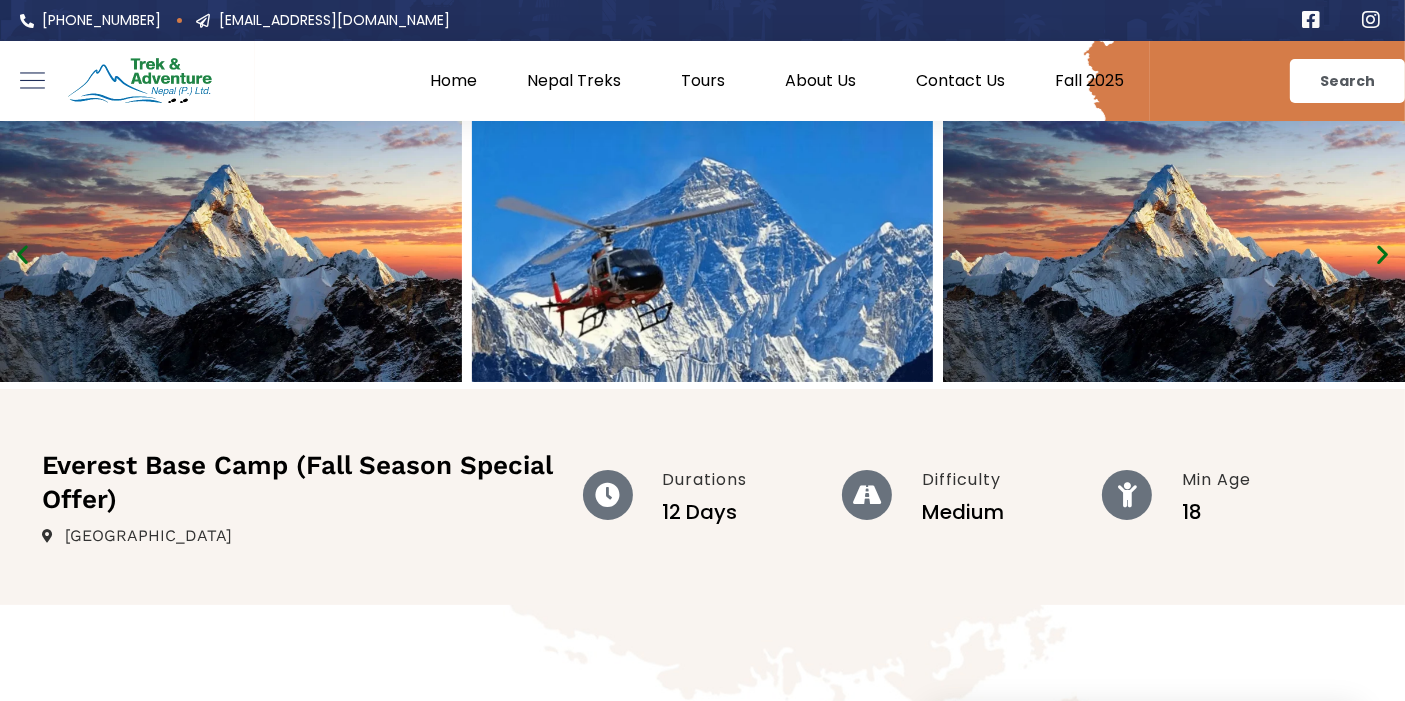 click on "Home" 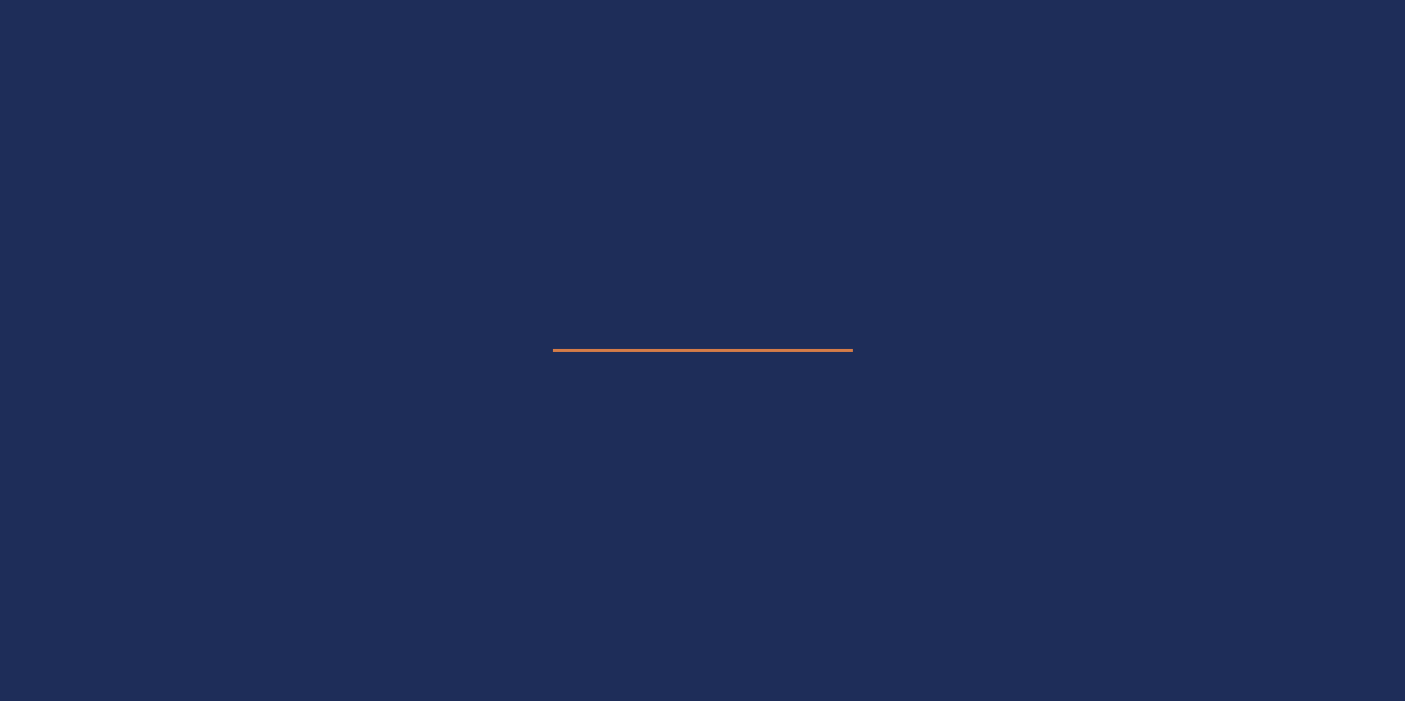 click at bounding box center (702, 350) 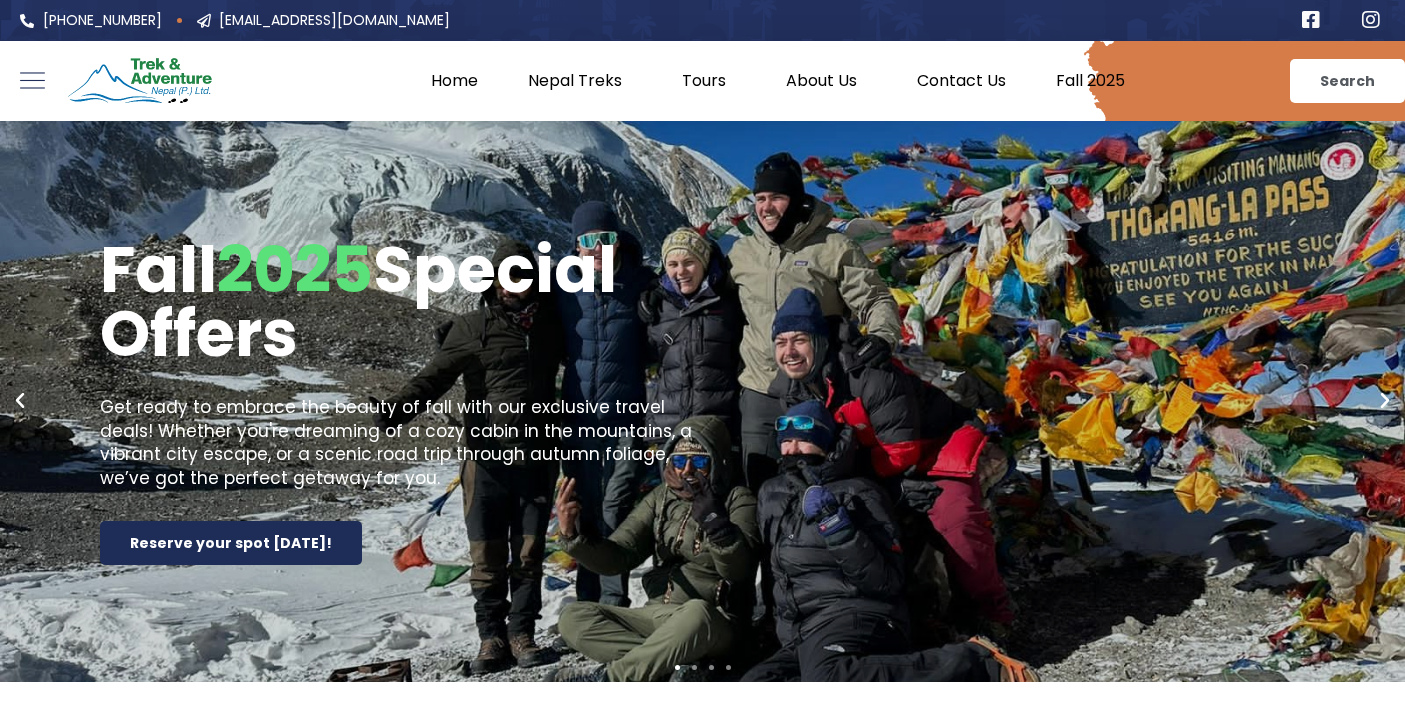 scroll, scrollTop: 0, scrollLeft: 0, axis: both 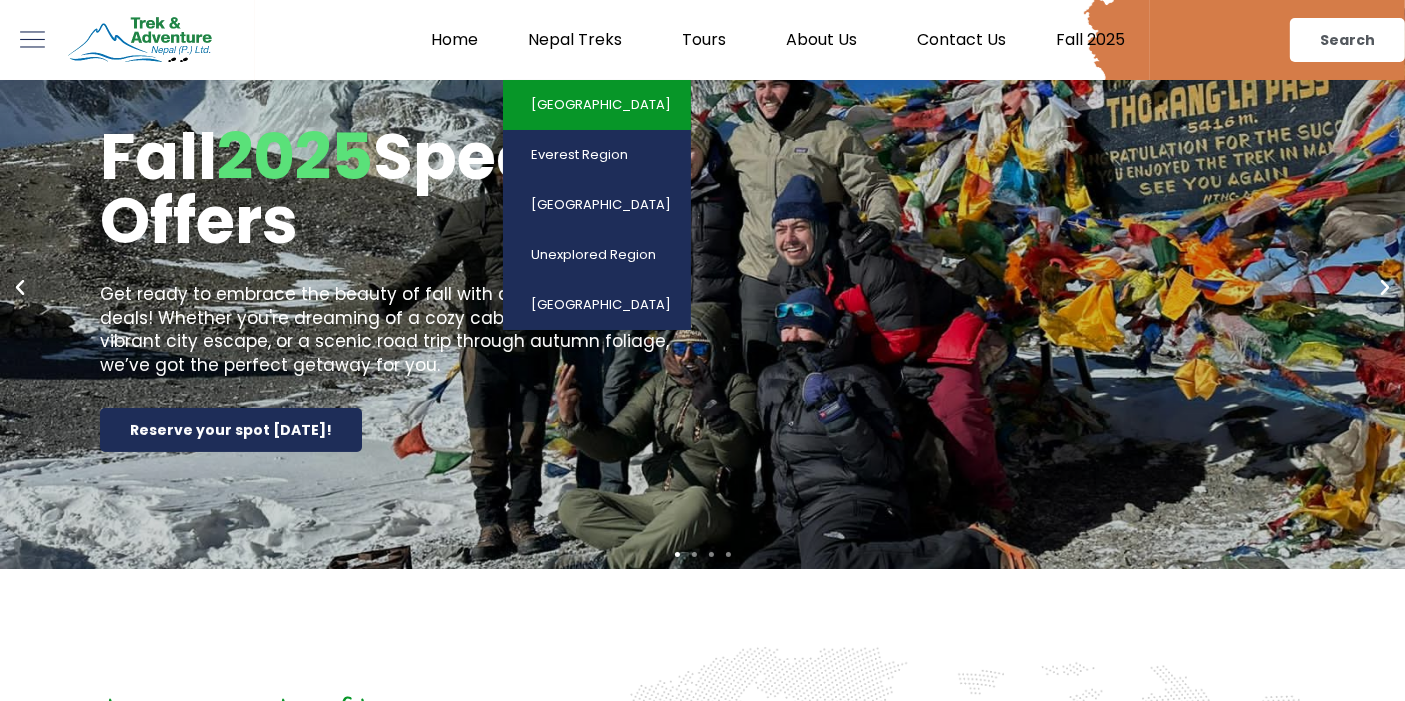 click on "[GEOGRAPHIC_DATA]" 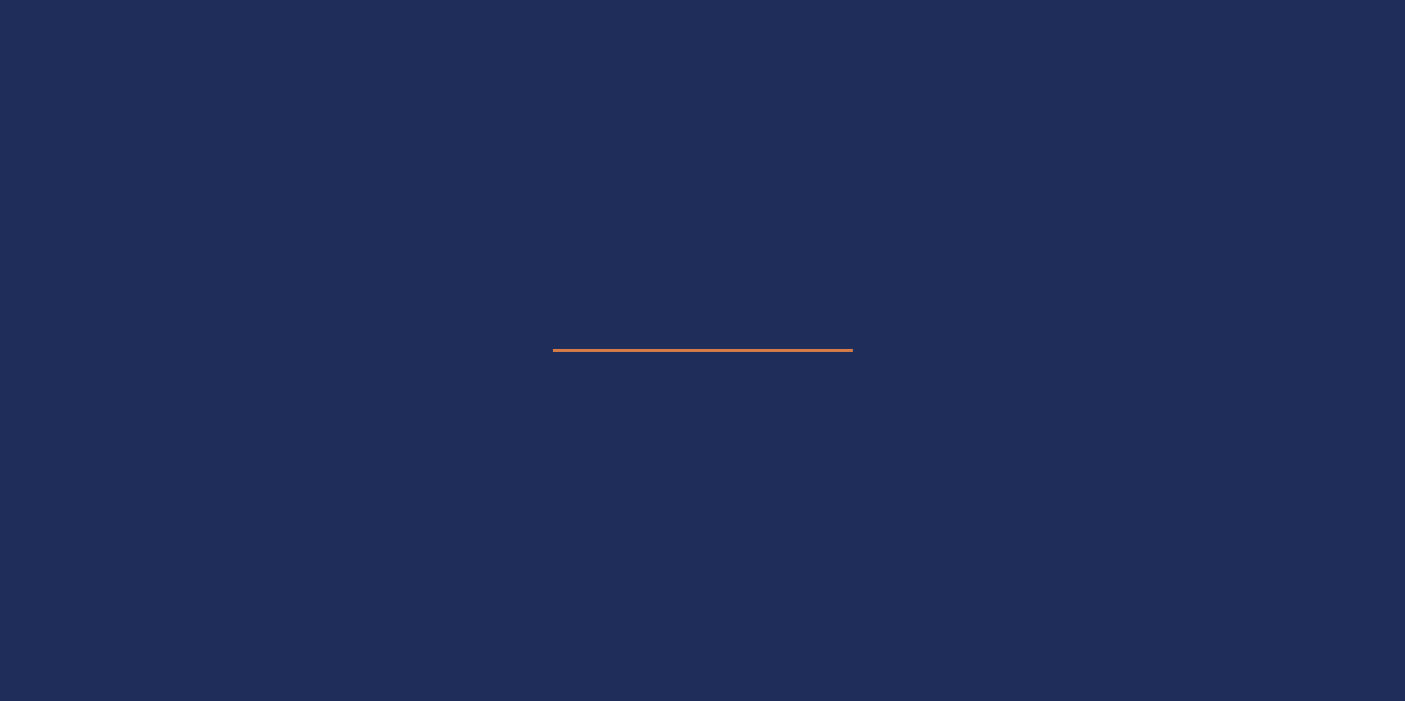 scroll, scrollTop: 286, scrollLeft: 0, axis: vertical 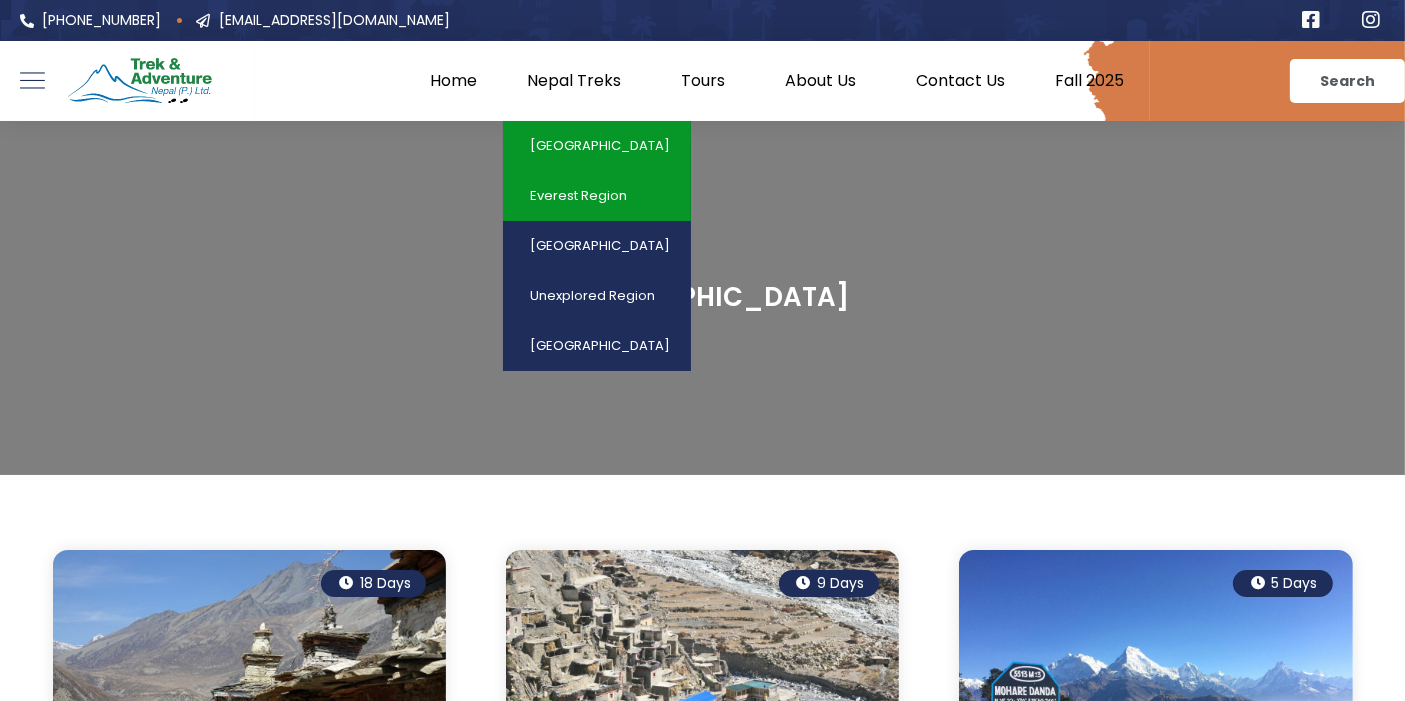 click on "Everest Region" 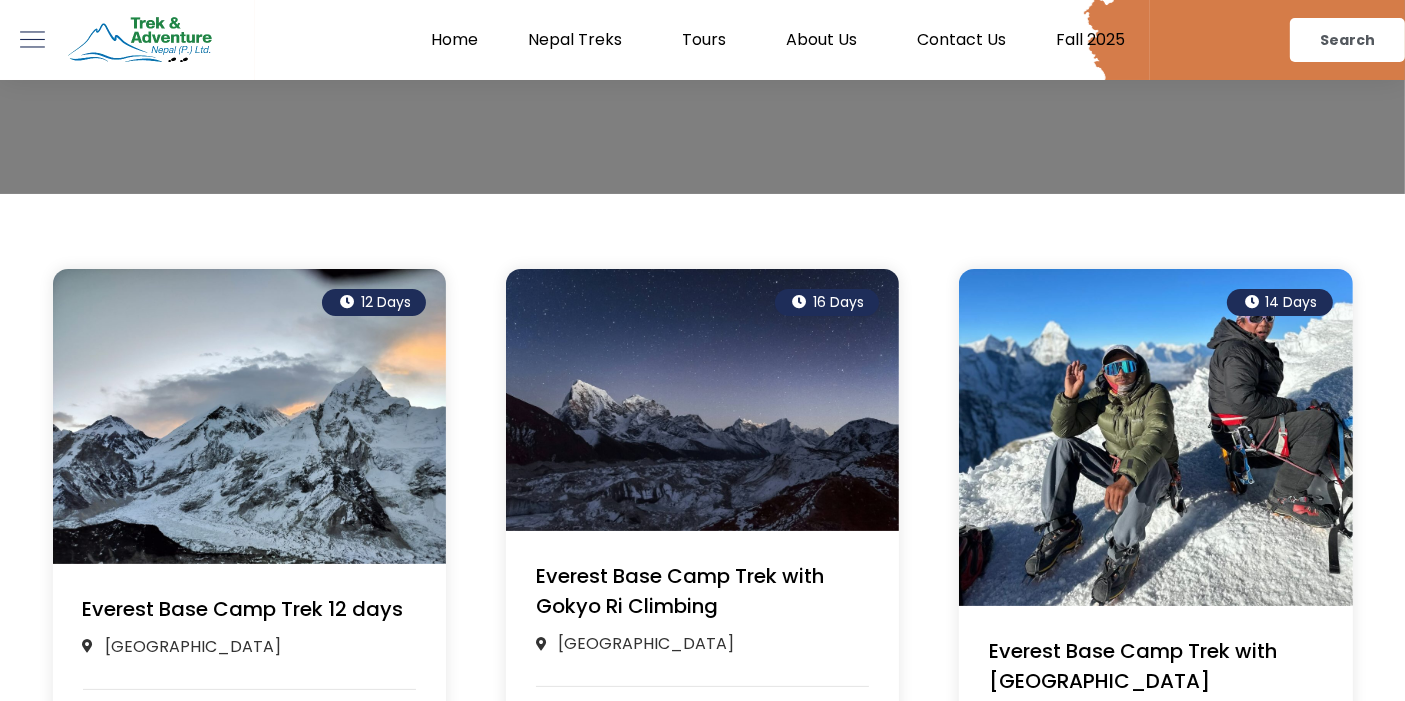 scroll, scrollTop: 0, scrollLeft: 0, axis: both 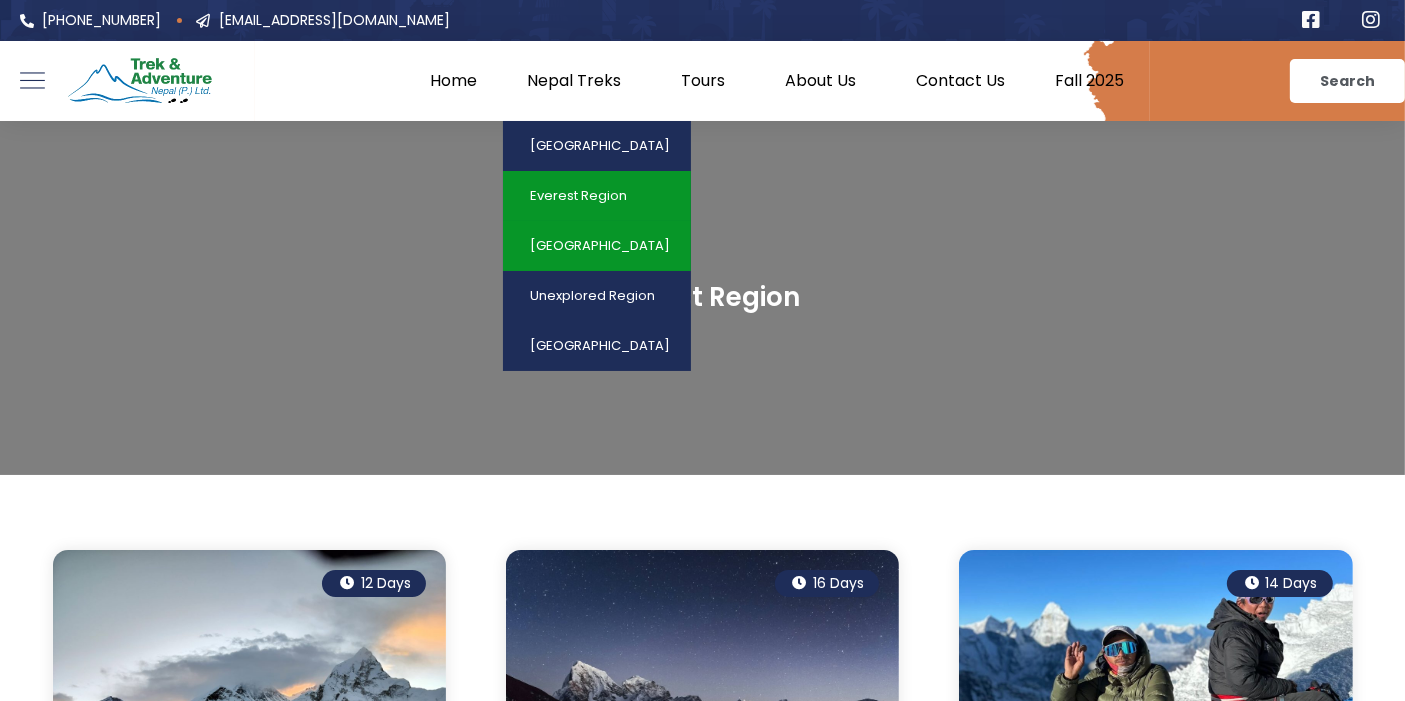 click on "[GEOGRAPHIC_DATA]" 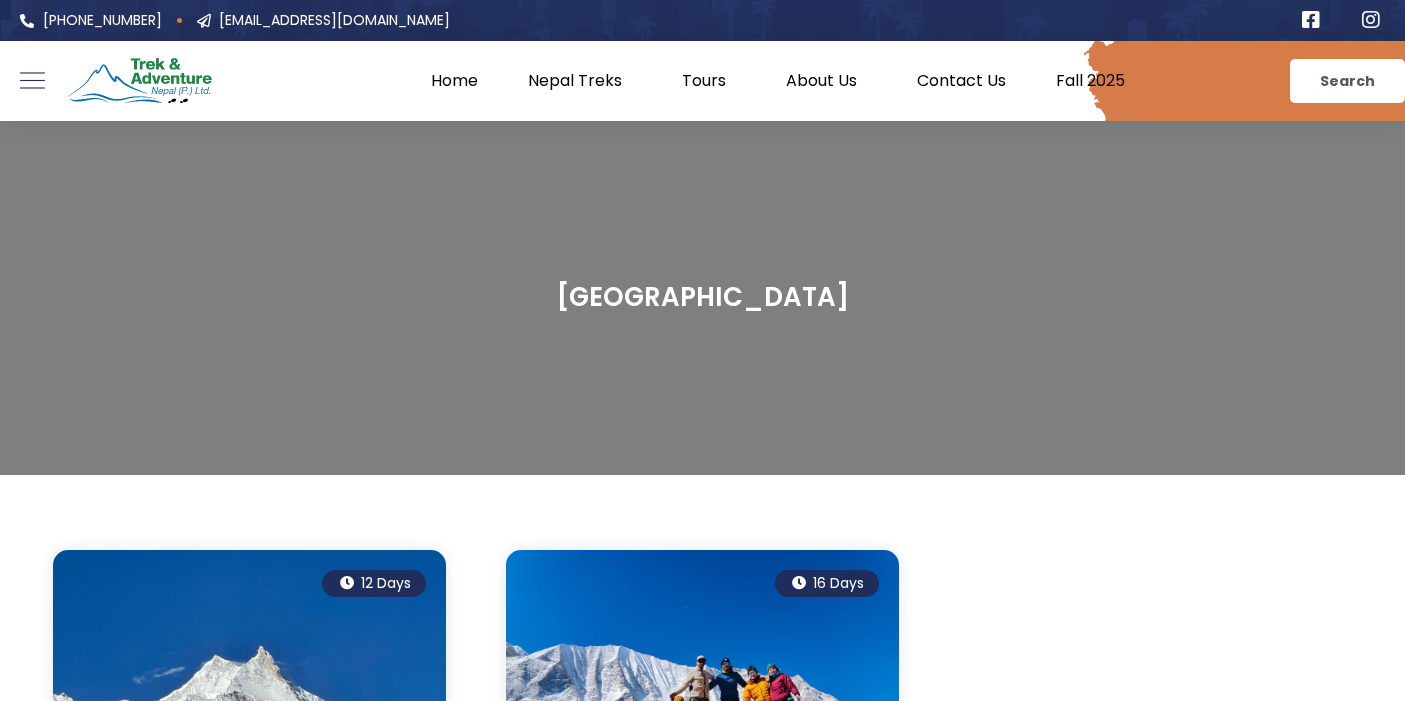 scroll, scrollTop: 0, scrollLeft: 0, axis: both 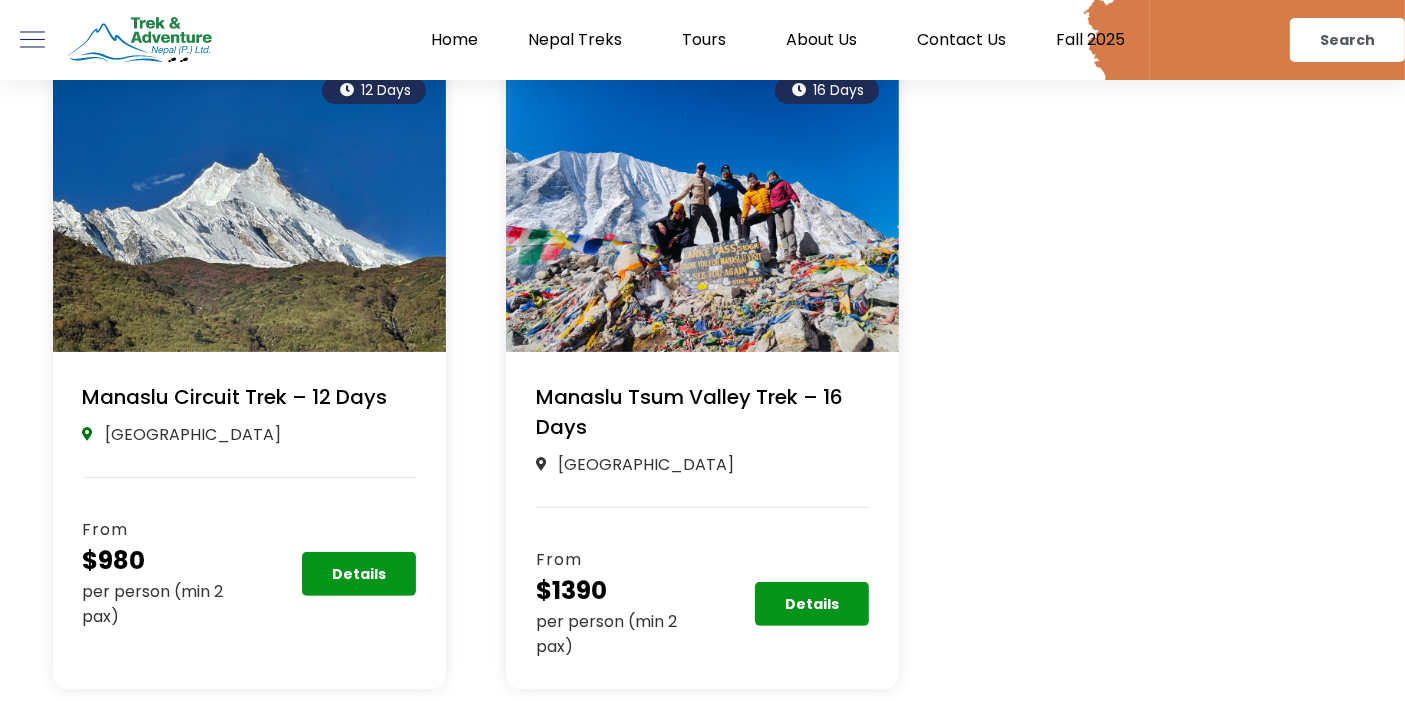 click on "Manaslu Tsum Valley Trek – 16 Days" 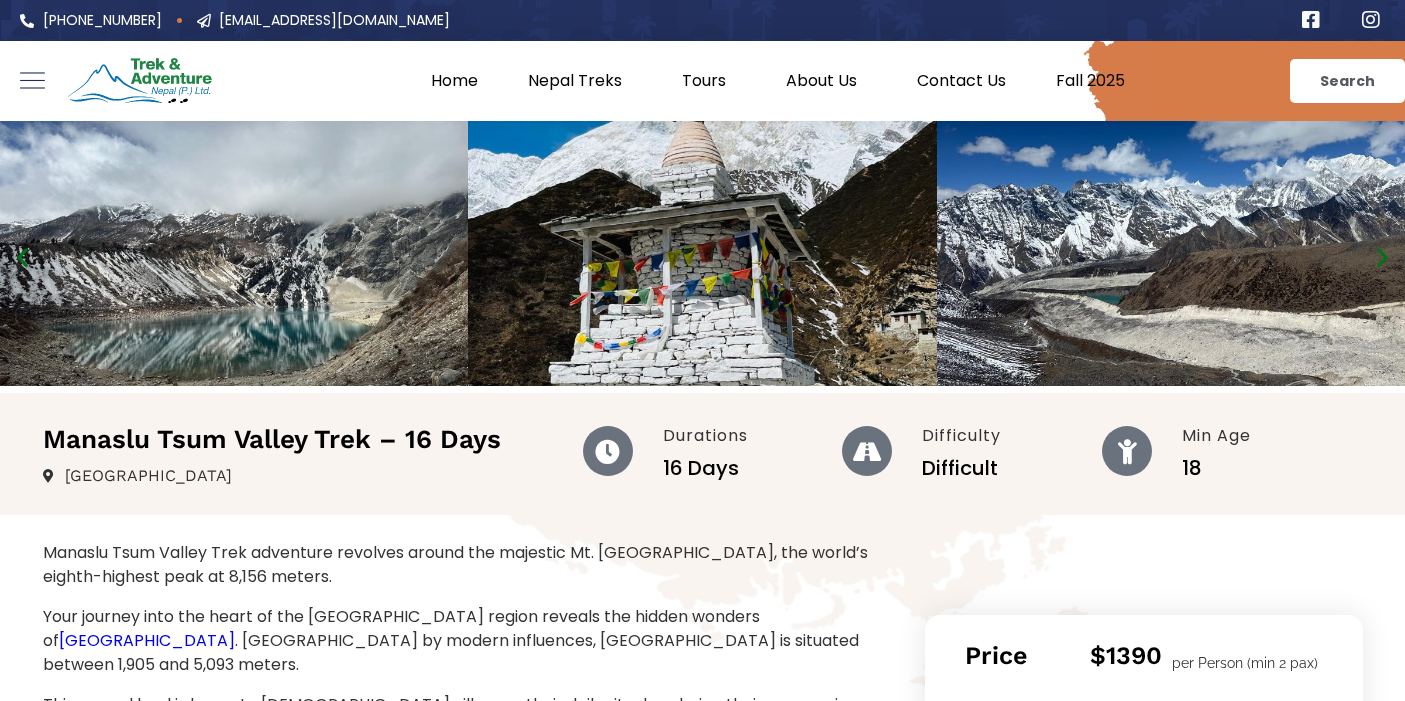 scroll, scrollTop: 0, scrollLeft: 0, axis: both 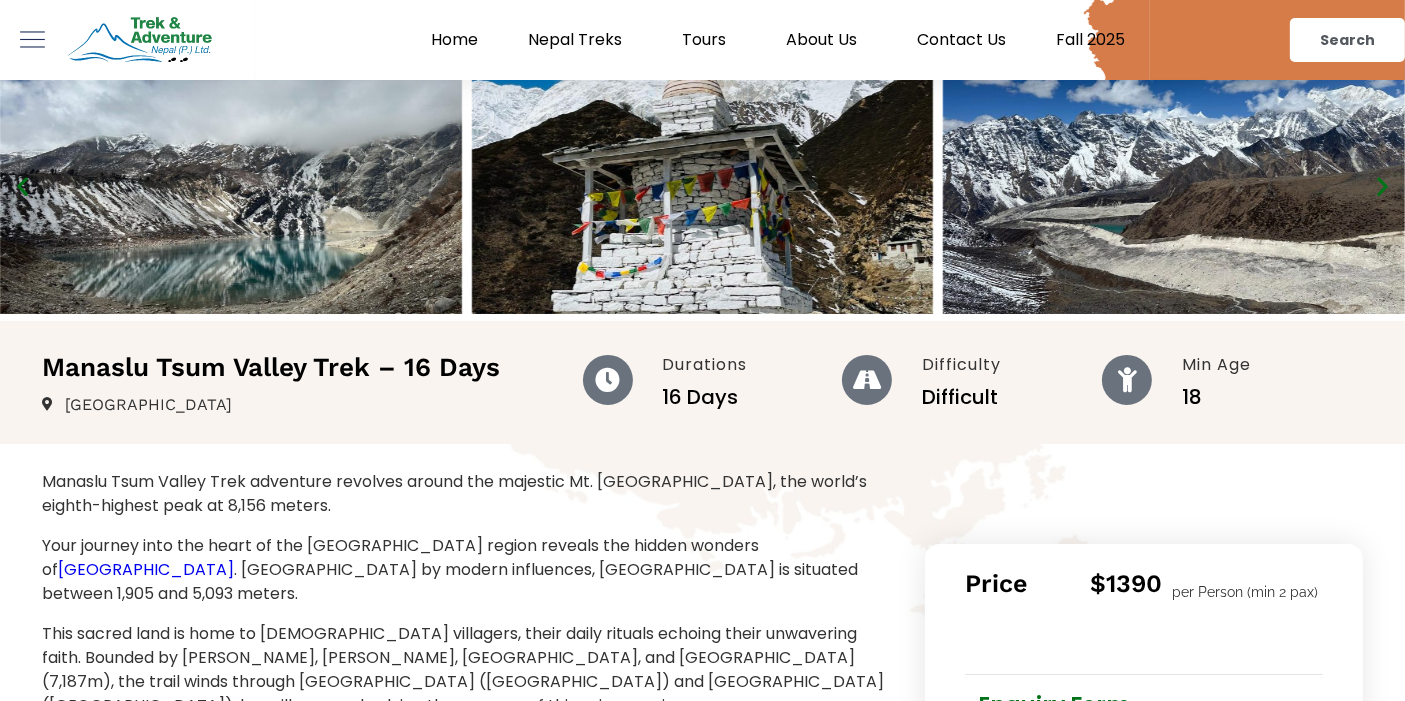 click at bounding box center [231, 183] 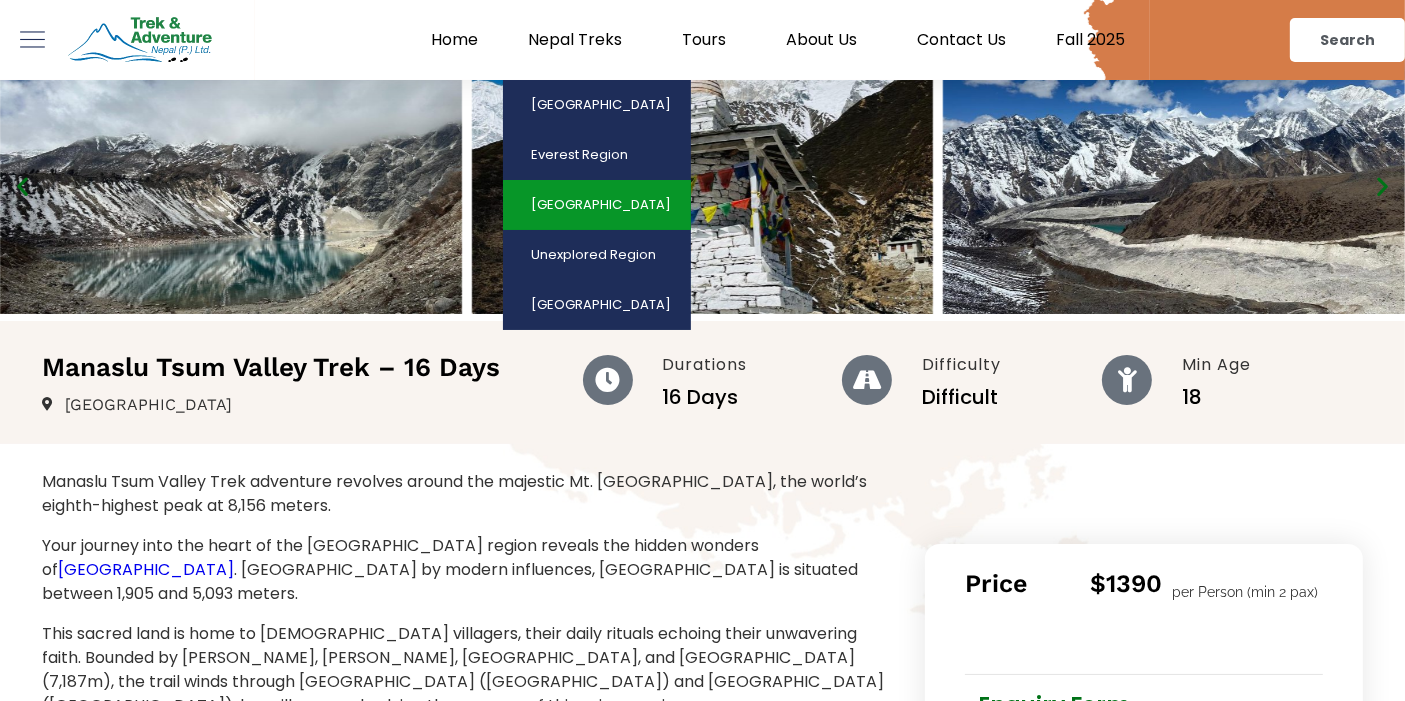 click on "[GEOGRAPHIC_DATA]" 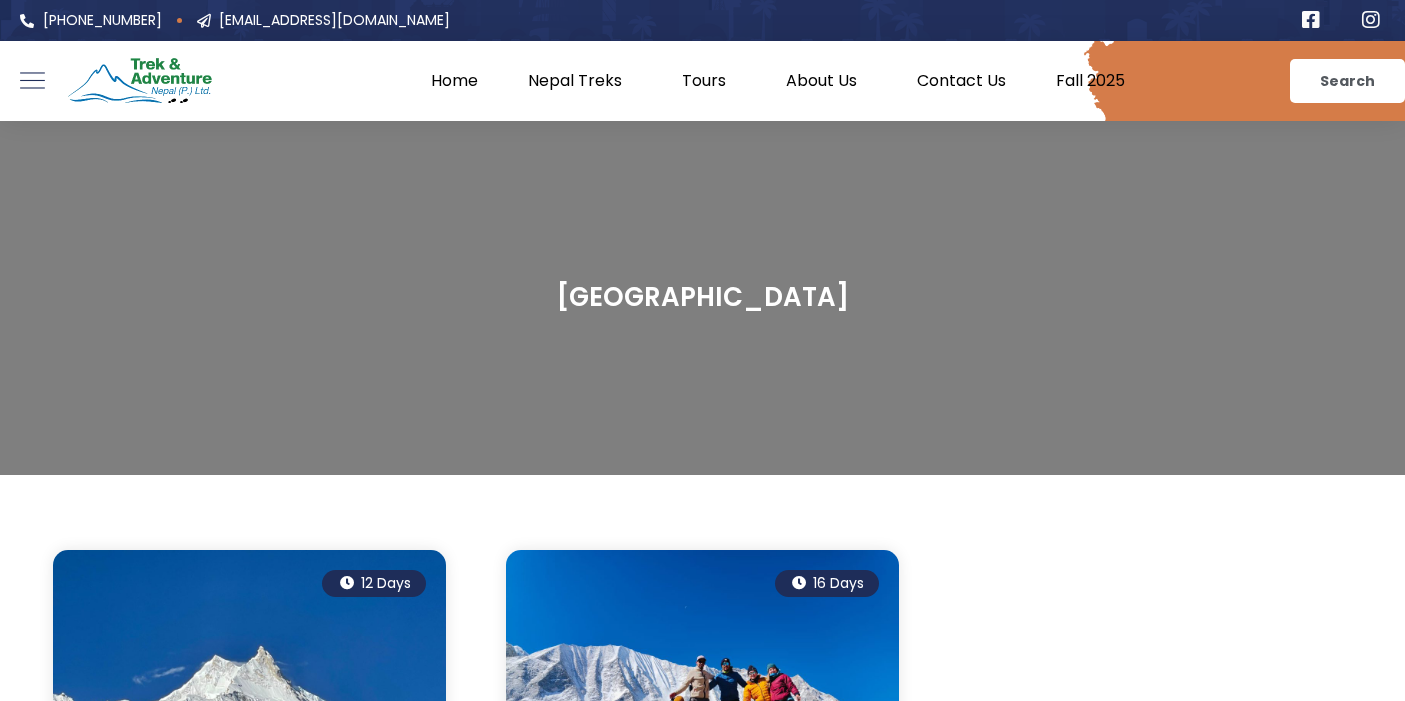 scroll, scrollTop: 0, scrollLeft: 0, axis: both 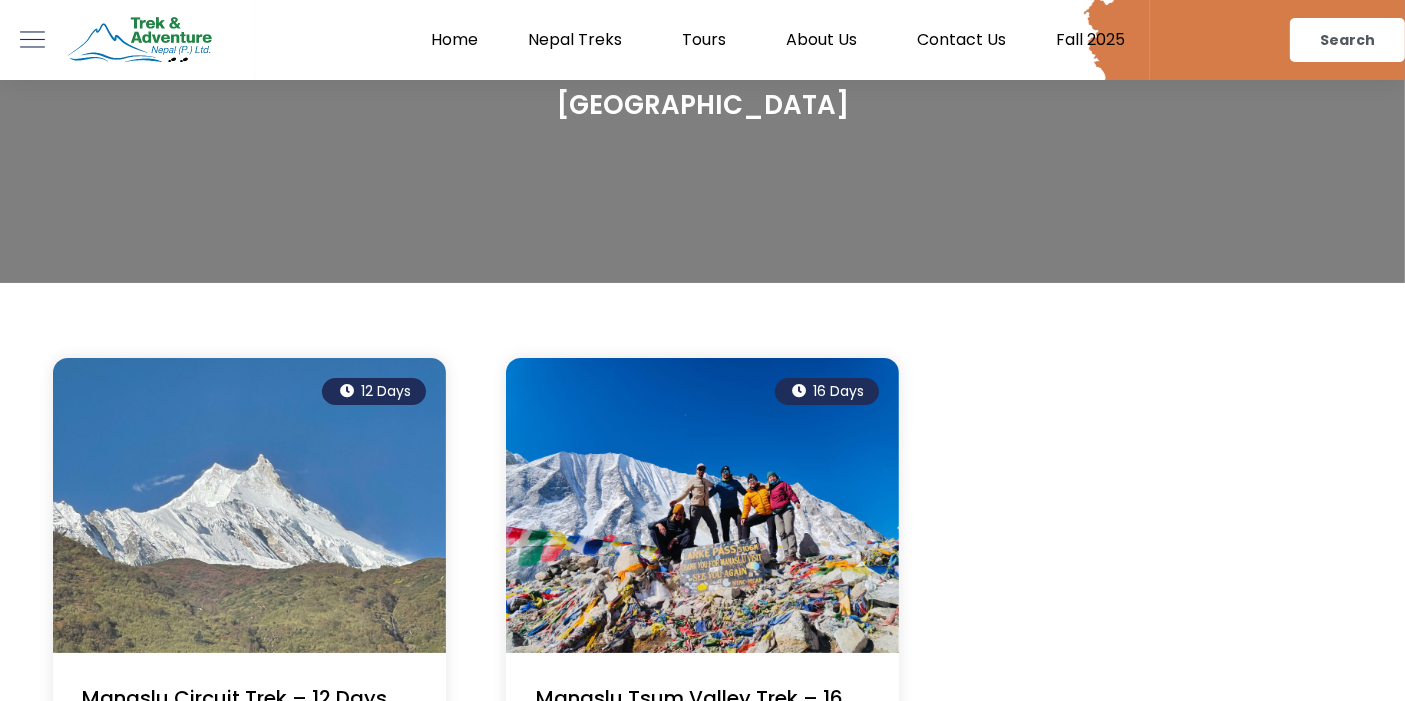 click 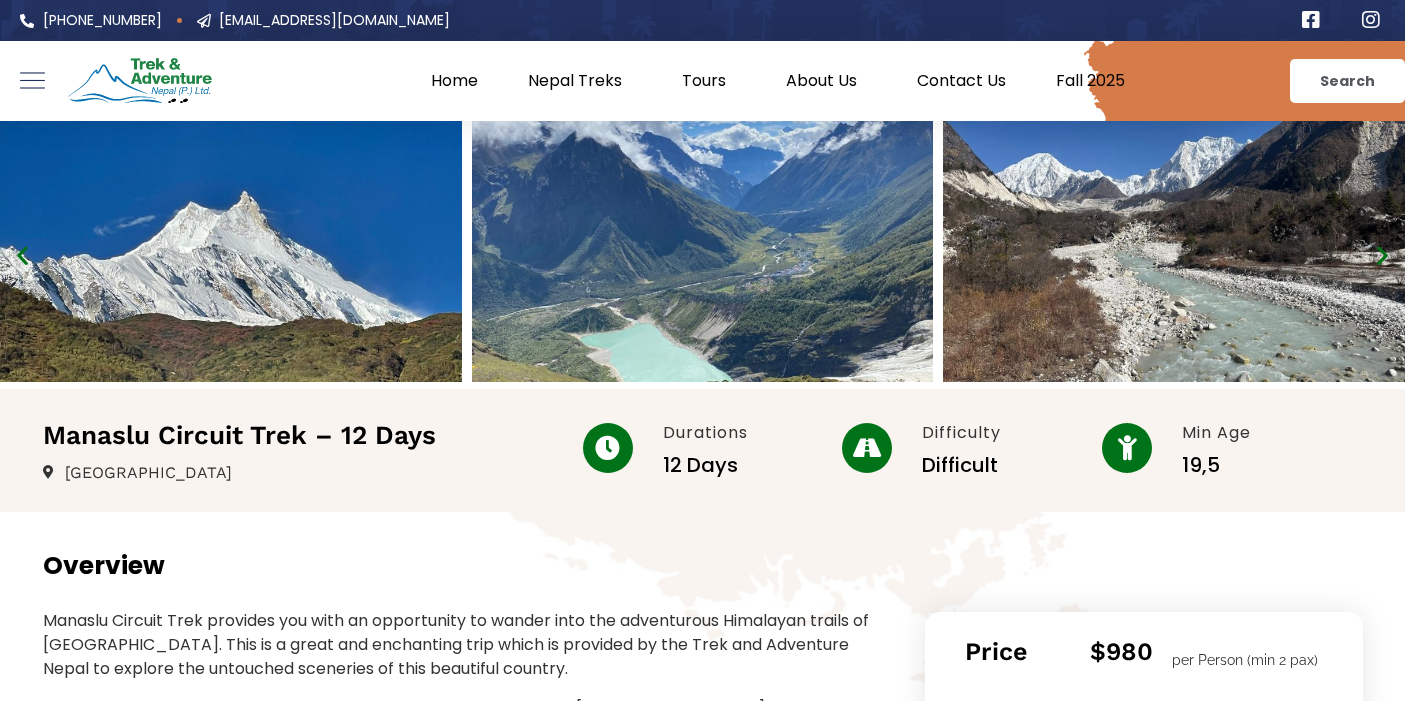 scroll, scrollTop: 0, scrollLeft: 0, axis: both 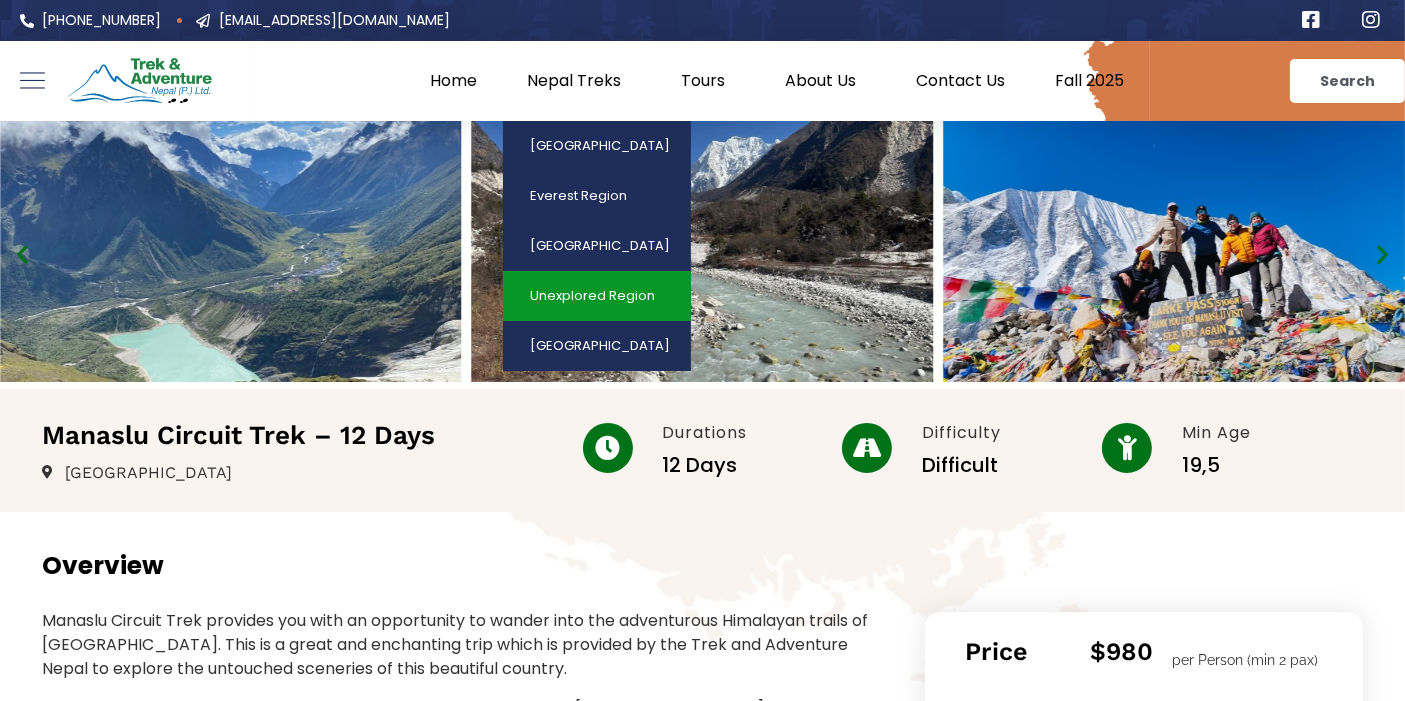 click on "Unexplored Region" 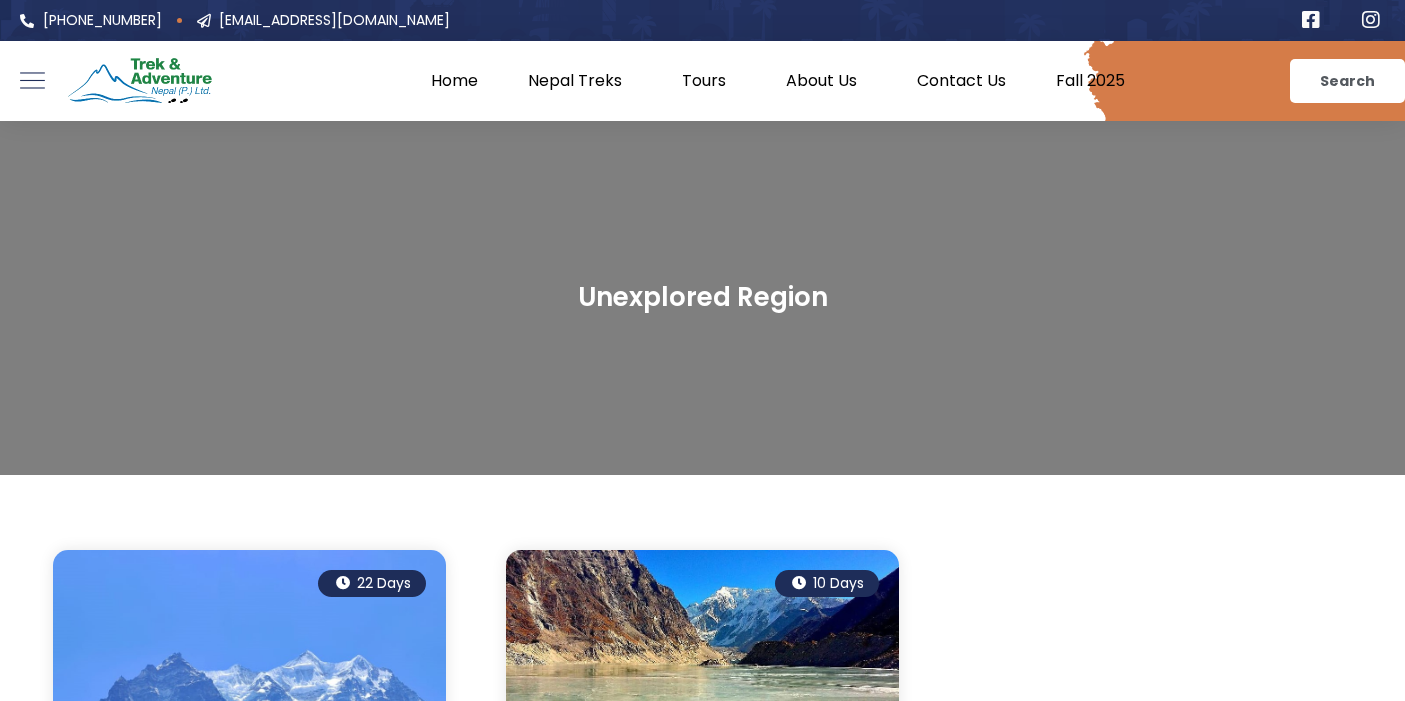scroll, scrollTop: 0, scrollLeft: 0, axis: both 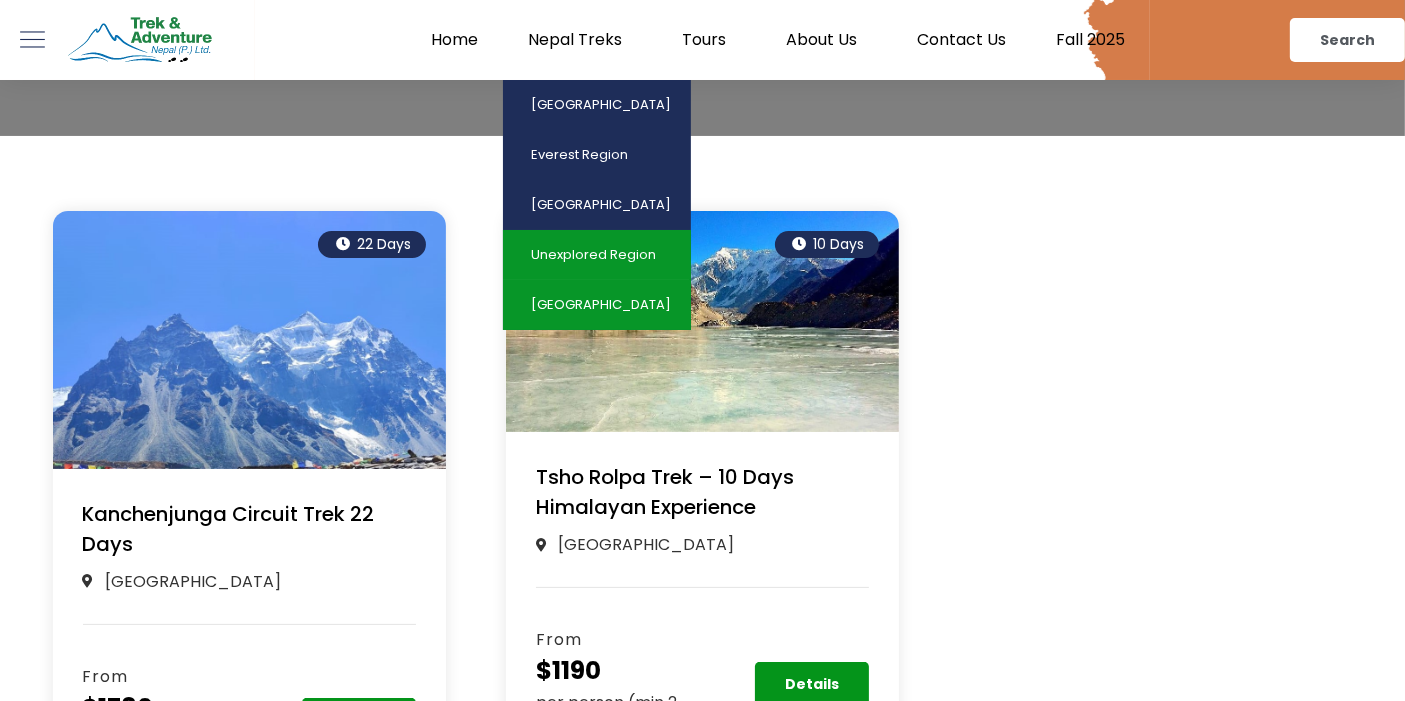 click on "[GEOGRAPHIC_DATA]" 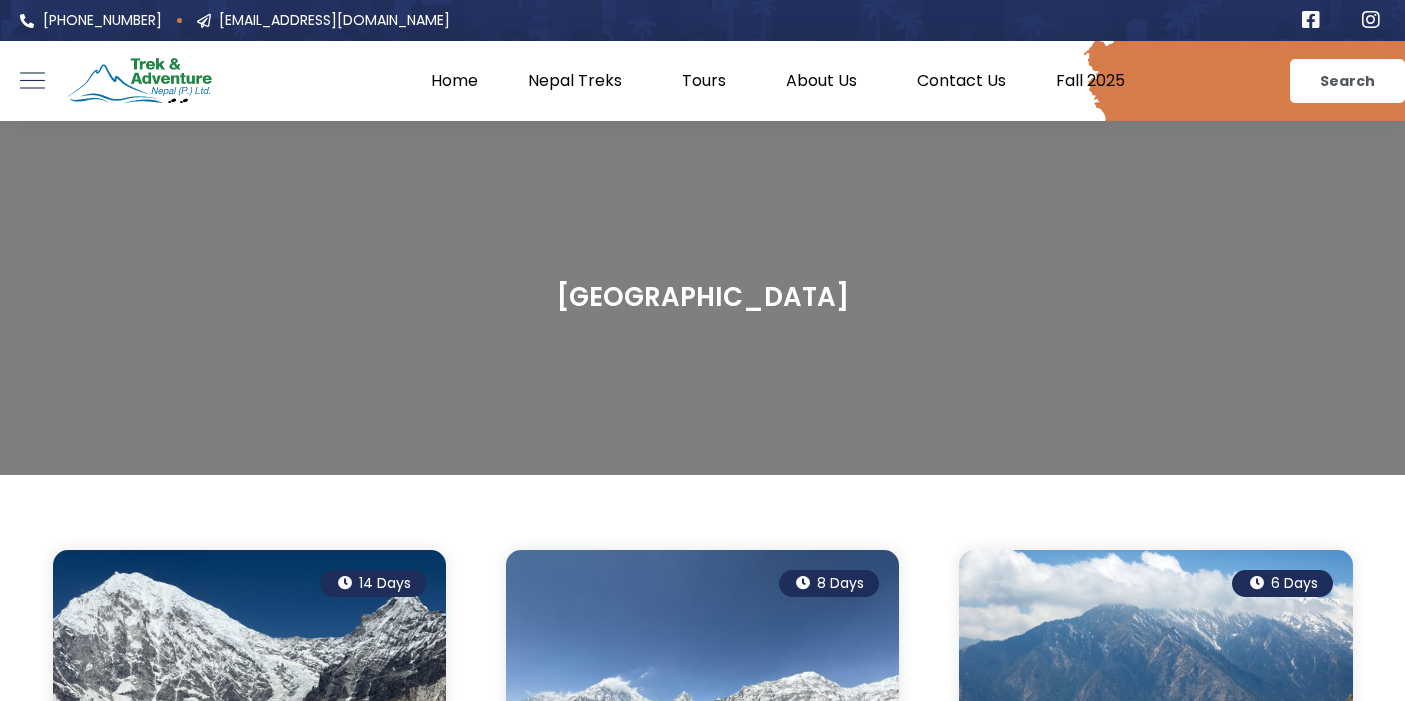 scroll, scrollTop: 0, scrollLeft: 0, axis: both 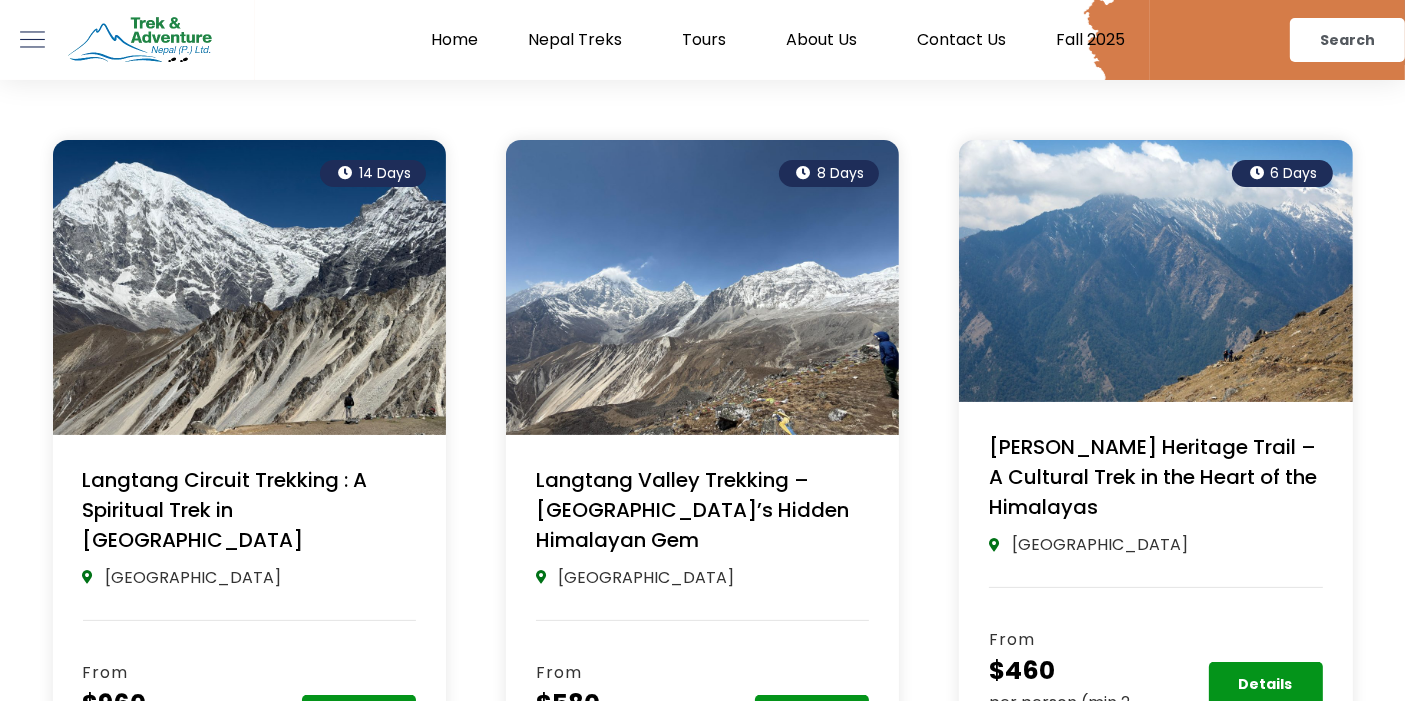 click on "[PERSON_NAME] Heritage Trail – A Cultural Trek in the Heart of the Himalayas" 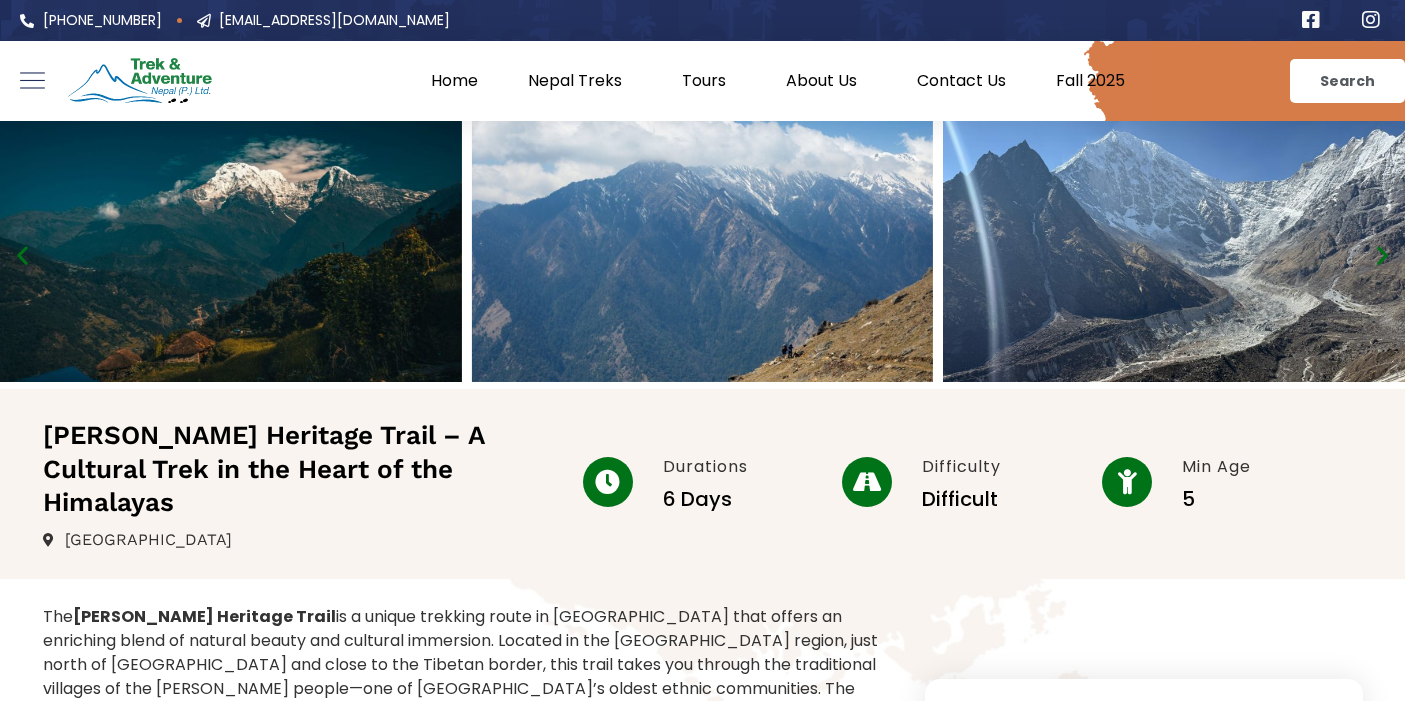 scroll, scrollTop: 0, scrollLeft: 0, axis: both 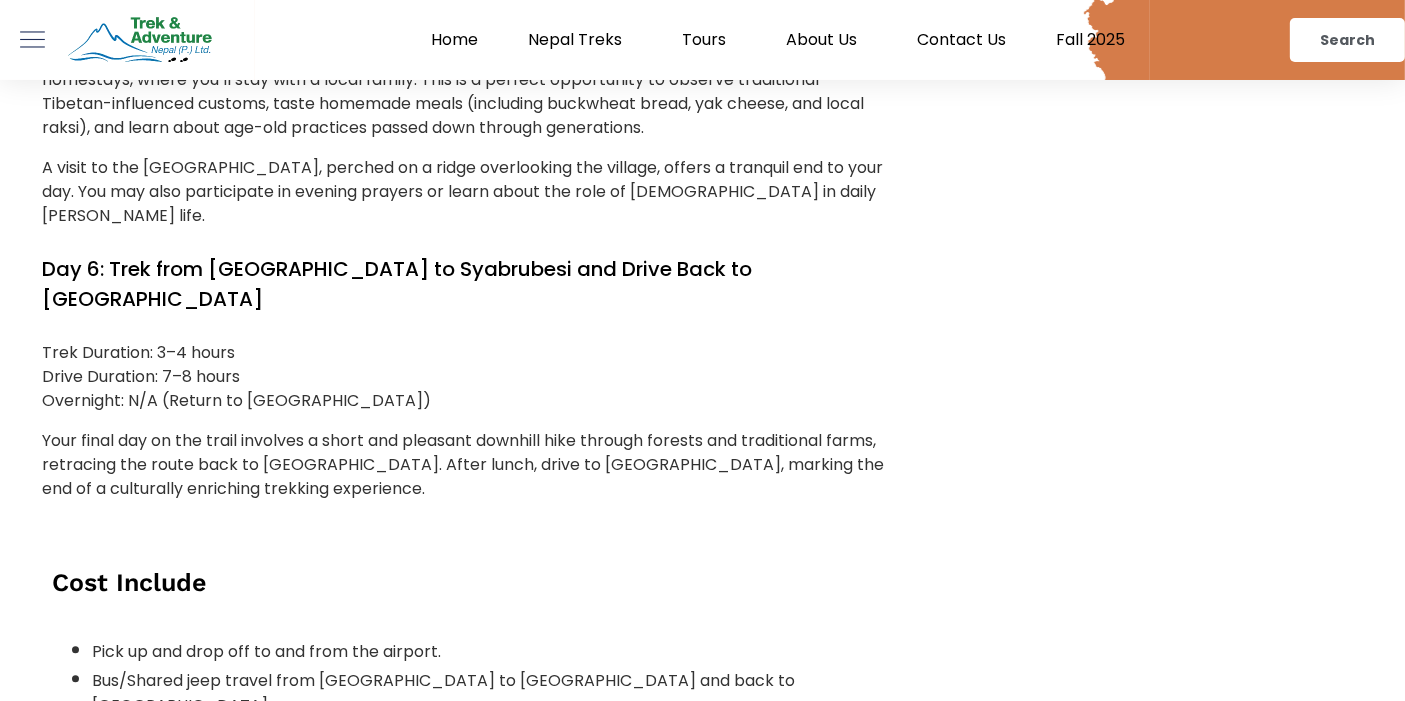 click on "Home" 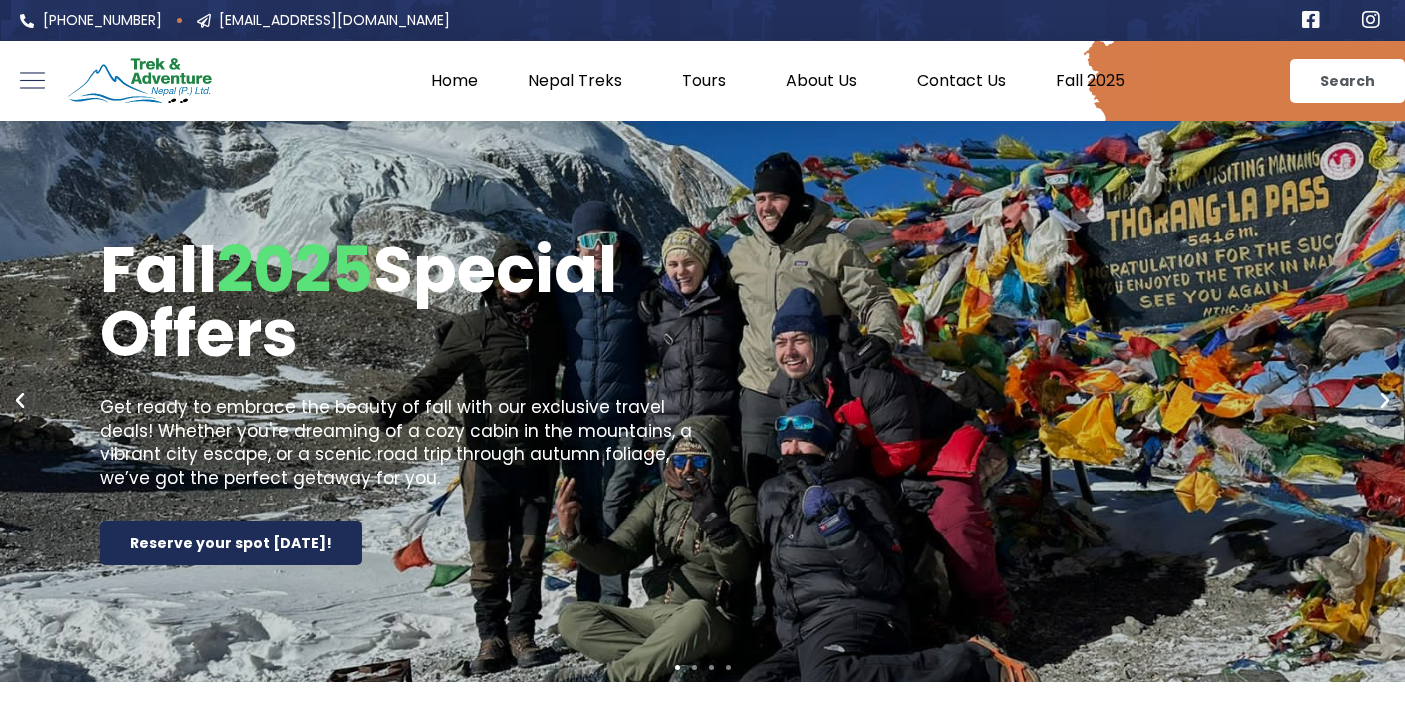 scroll, scrollTop: 0, scrollLeft: 0, axis: both 